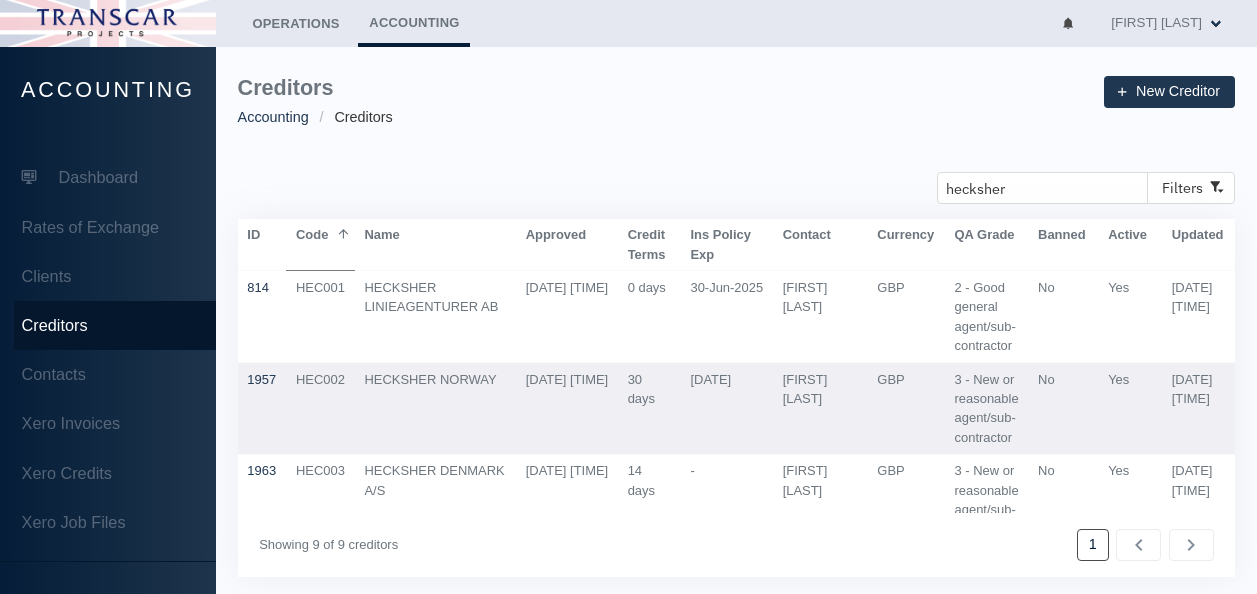 scroll, scrollTop: 12, scrollLeft: 0, axis: vertical 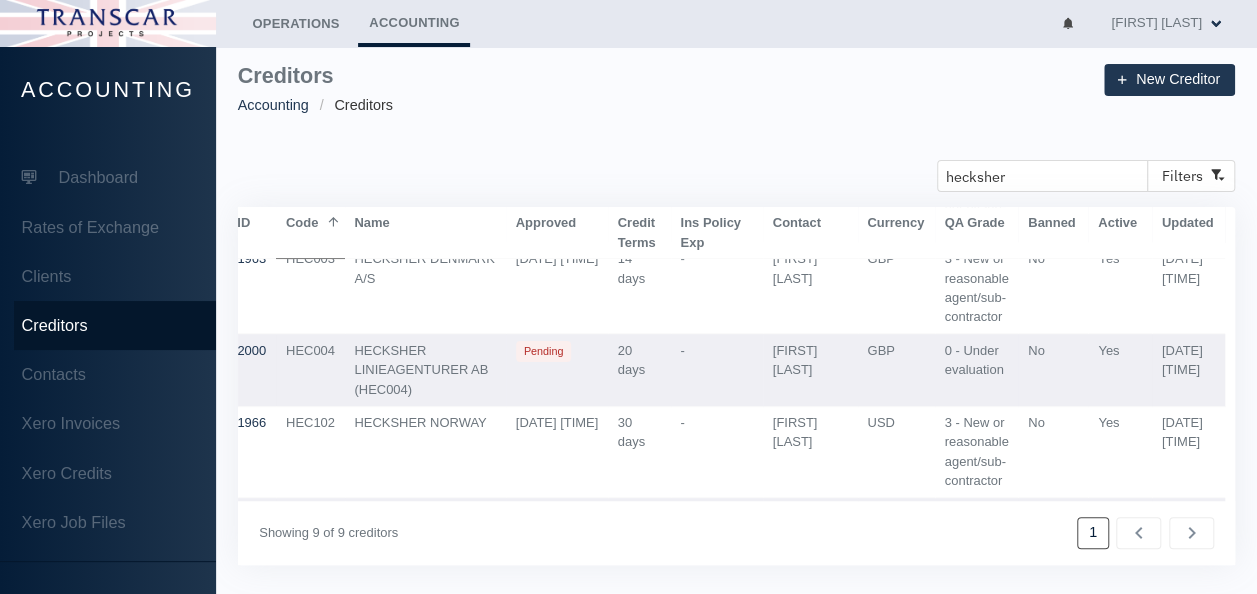 drag, startPoint x: 1054, startPoint y: 172, endPoint x: 946, endPoint y: 162, distance: 108.461975 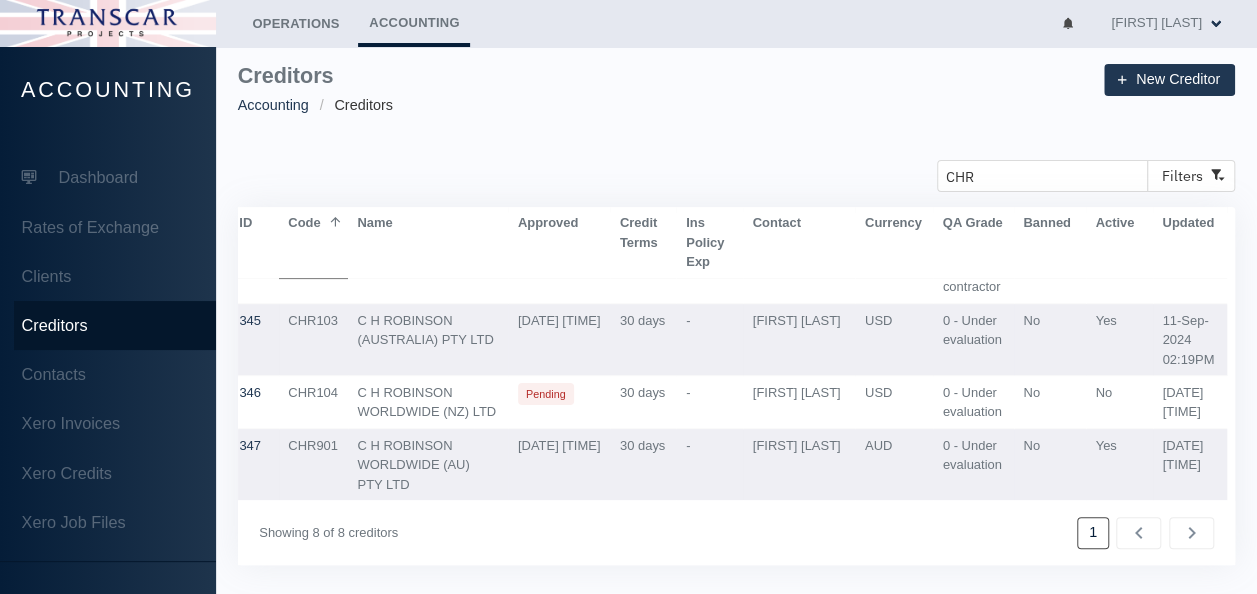 scroll, scrollTop: 426, scrollLeft: 10, axis: both 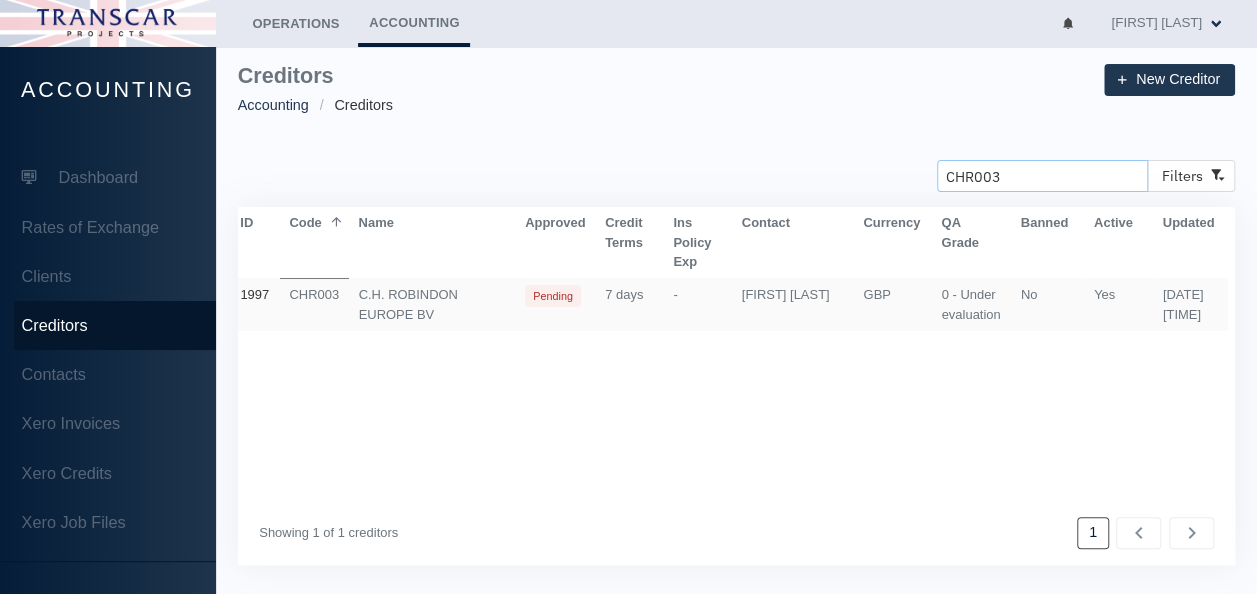 type on "CHR003" 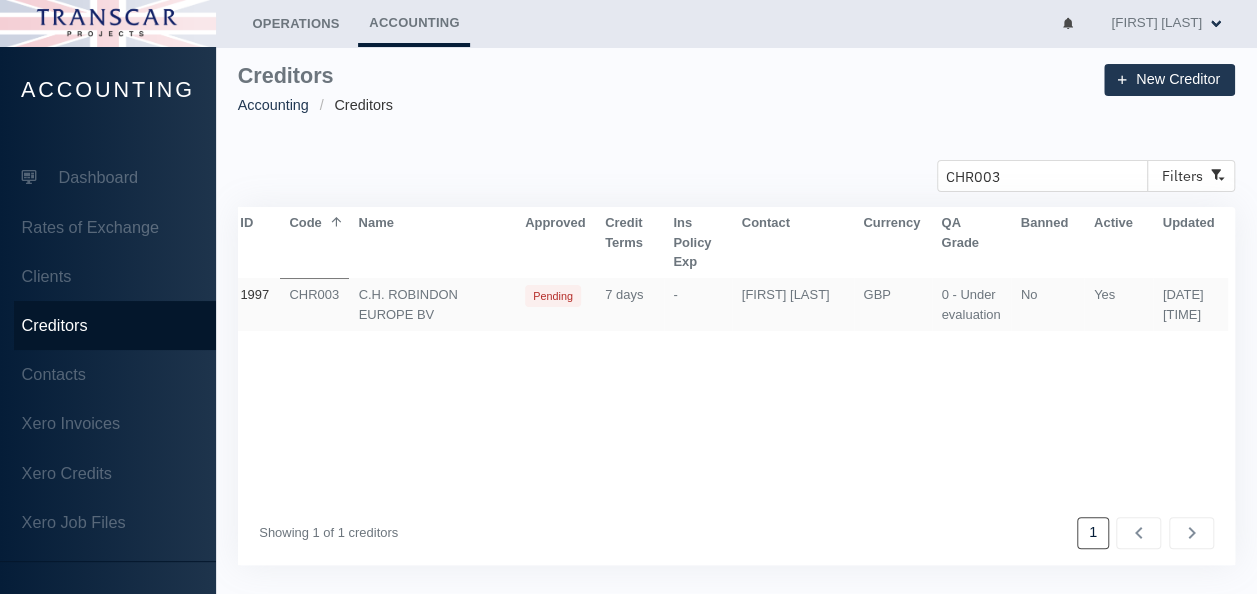click on "1997" at bounding box center (254, 294) 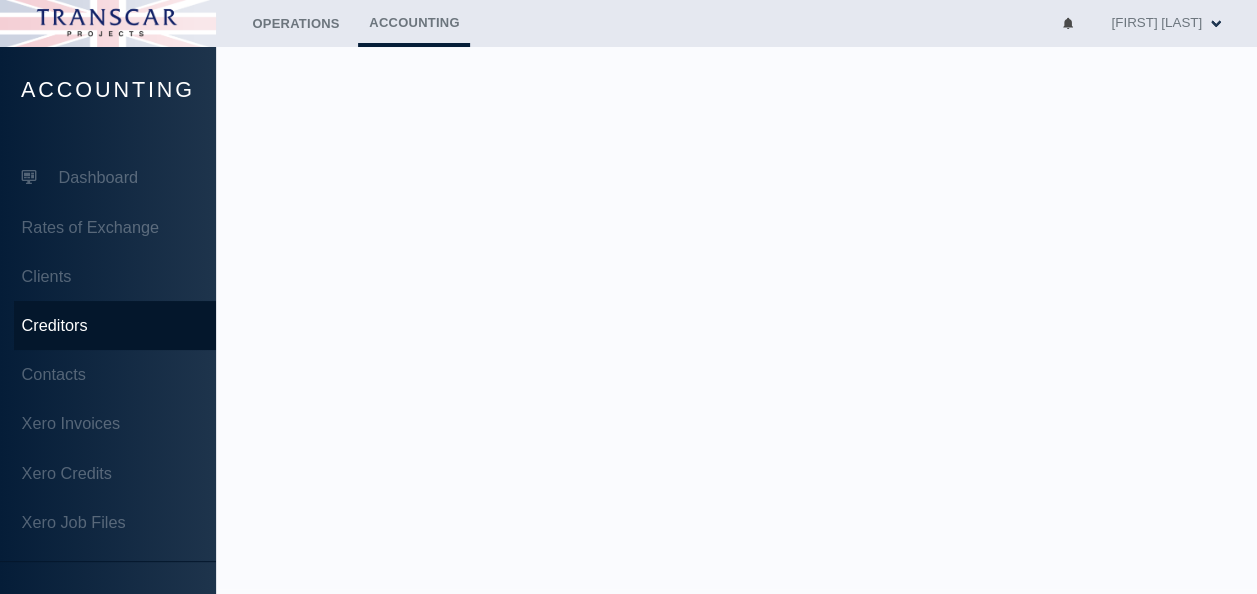 scroll, scrollTop: 0, scrollLeft: 0, axis: both 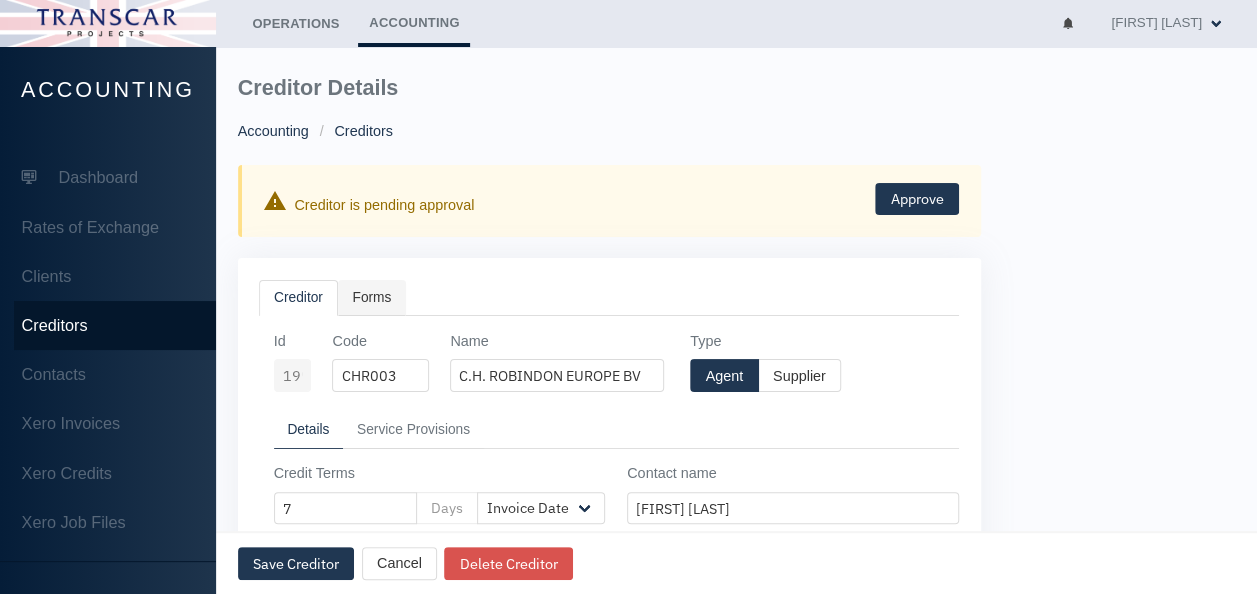 click on "Forms" at bounding box center [372, 298] 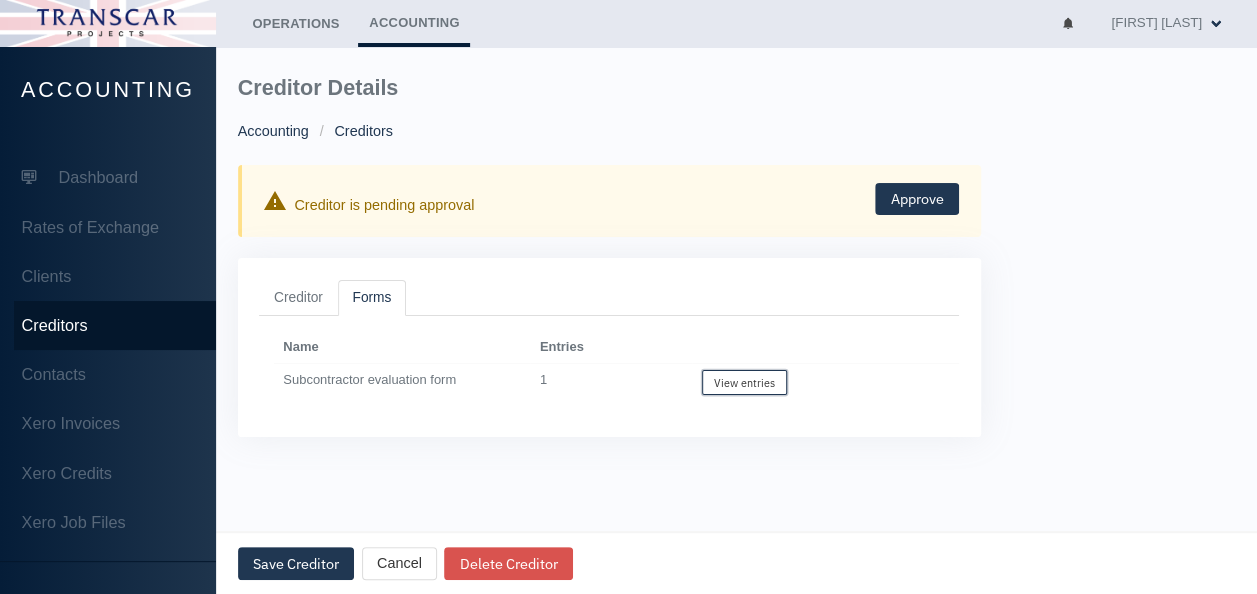 click on "View entries" at bounding box center [744, 383] 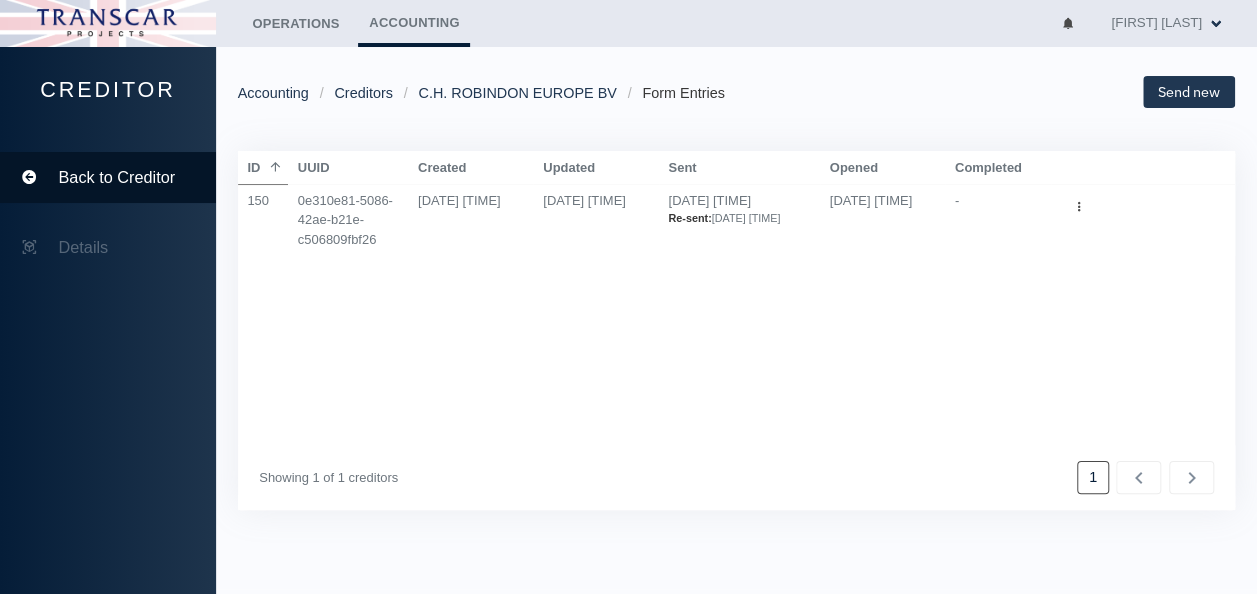 click on "Back to Creditor" at bounding box center (108, 177) 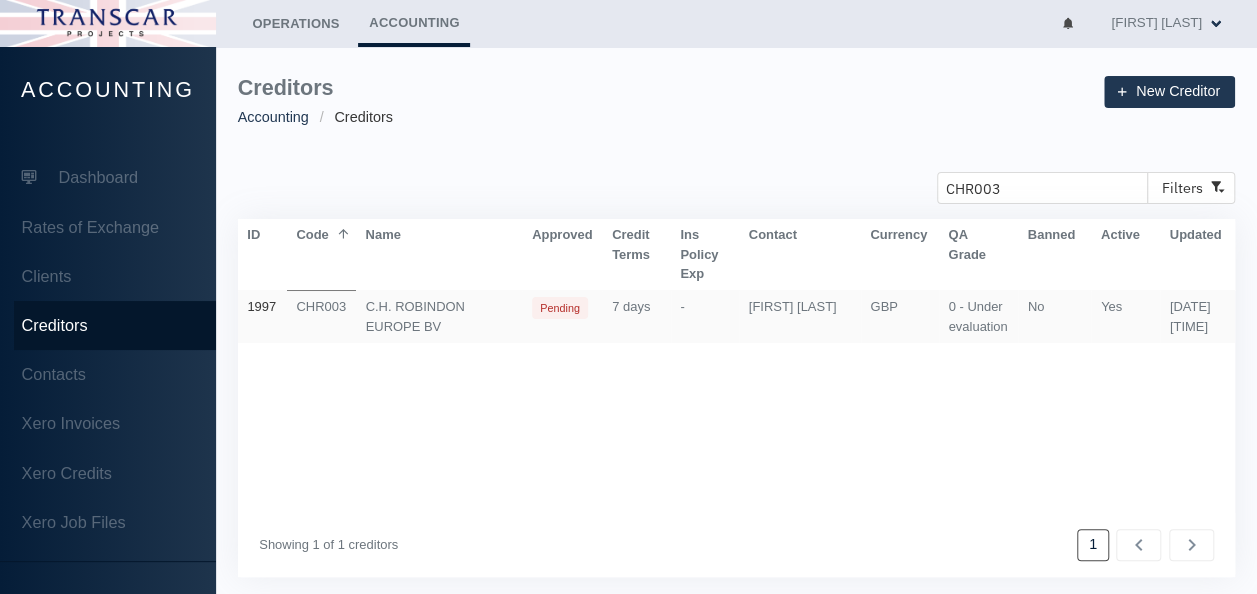 click on "1997" at bounding box center [261, 306] 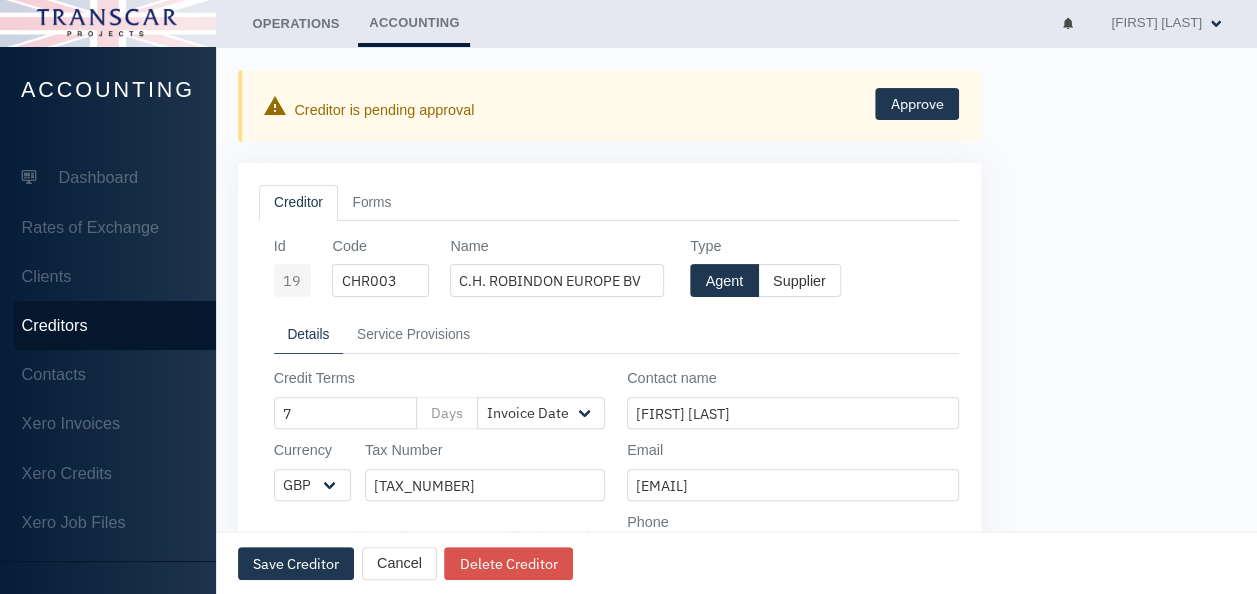 scroll, scrollTop: 0, scrollLeft: 0, axis: both 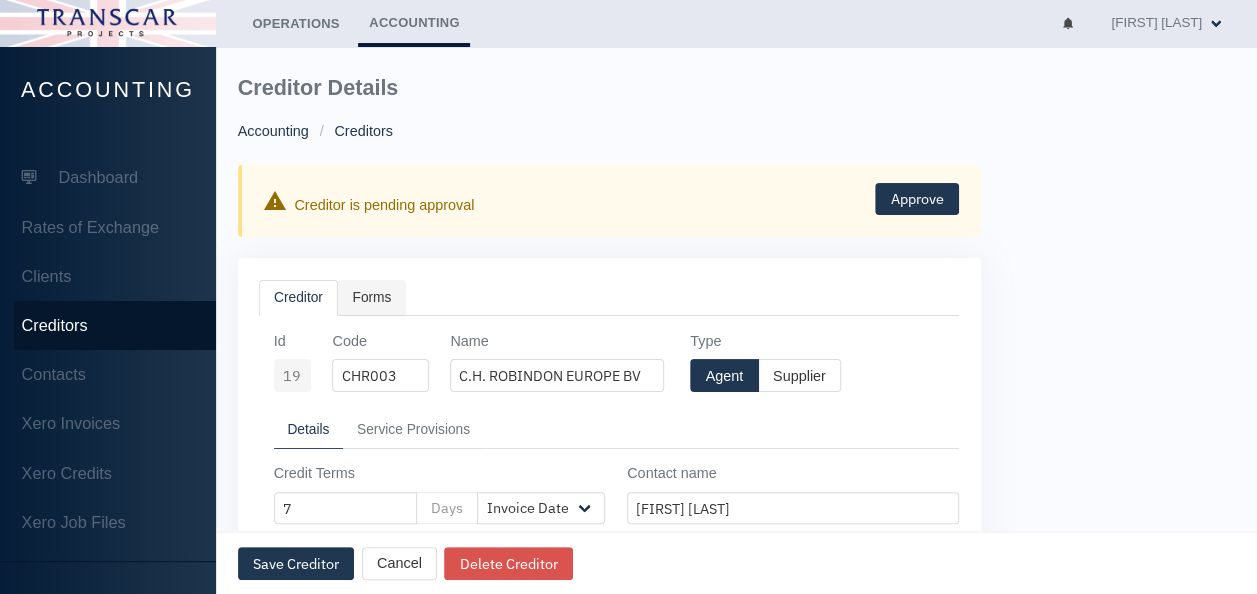 click on "Forms" at bounding box center (372, 298) 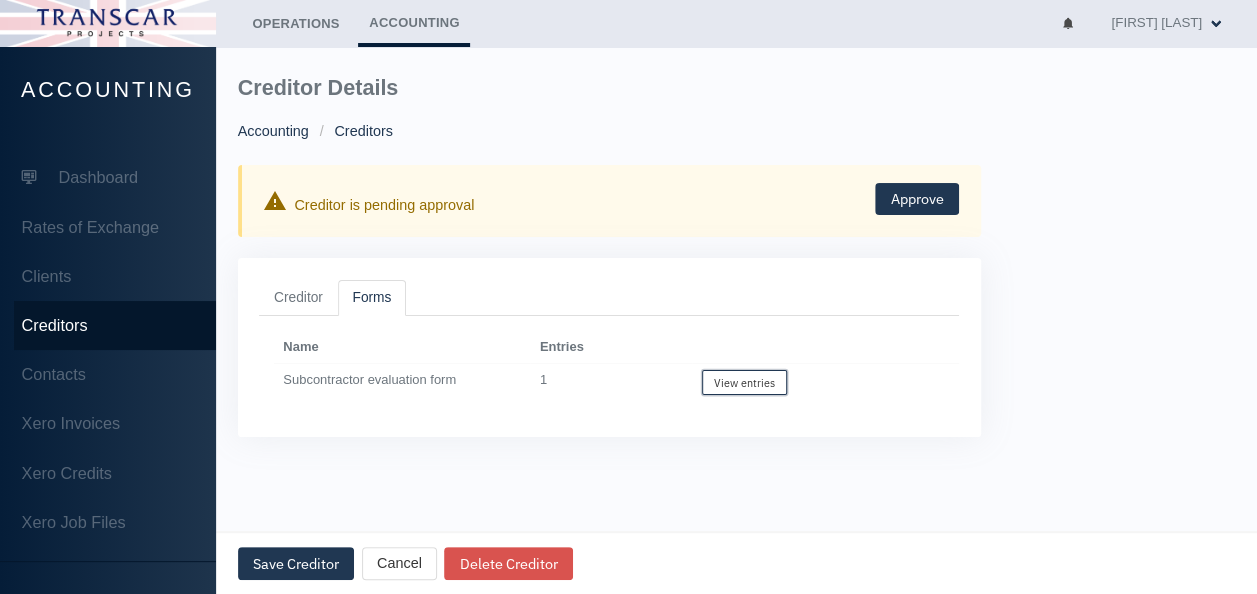 click on "View entries" at bounding box center [744, 383] 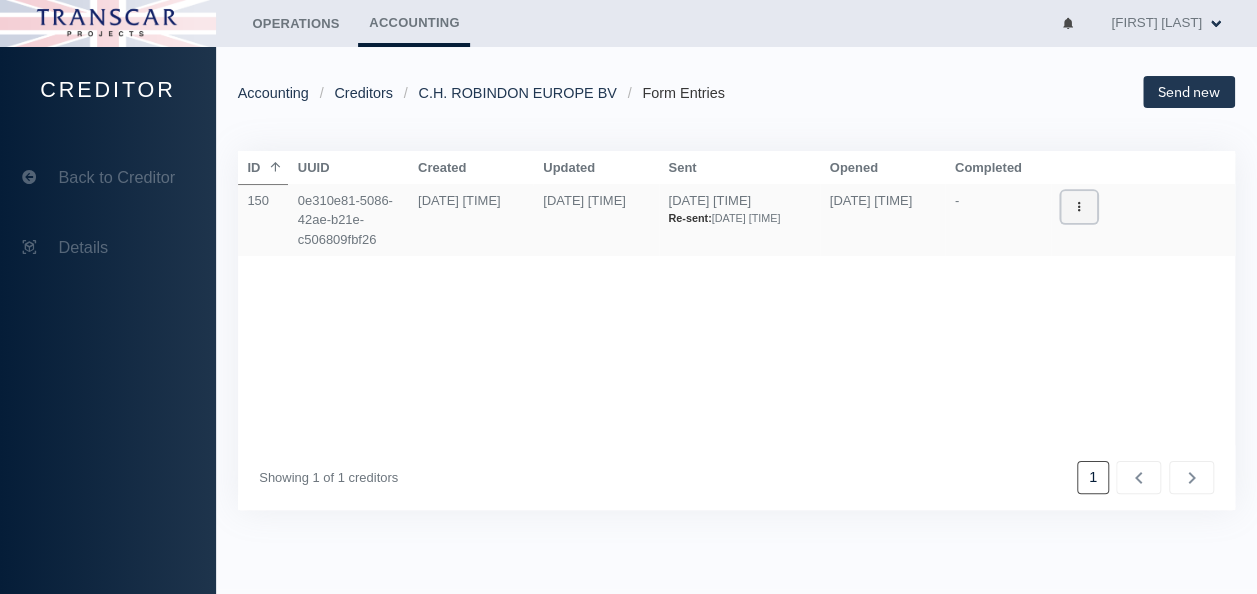 click at bounding box center (1079, 207) 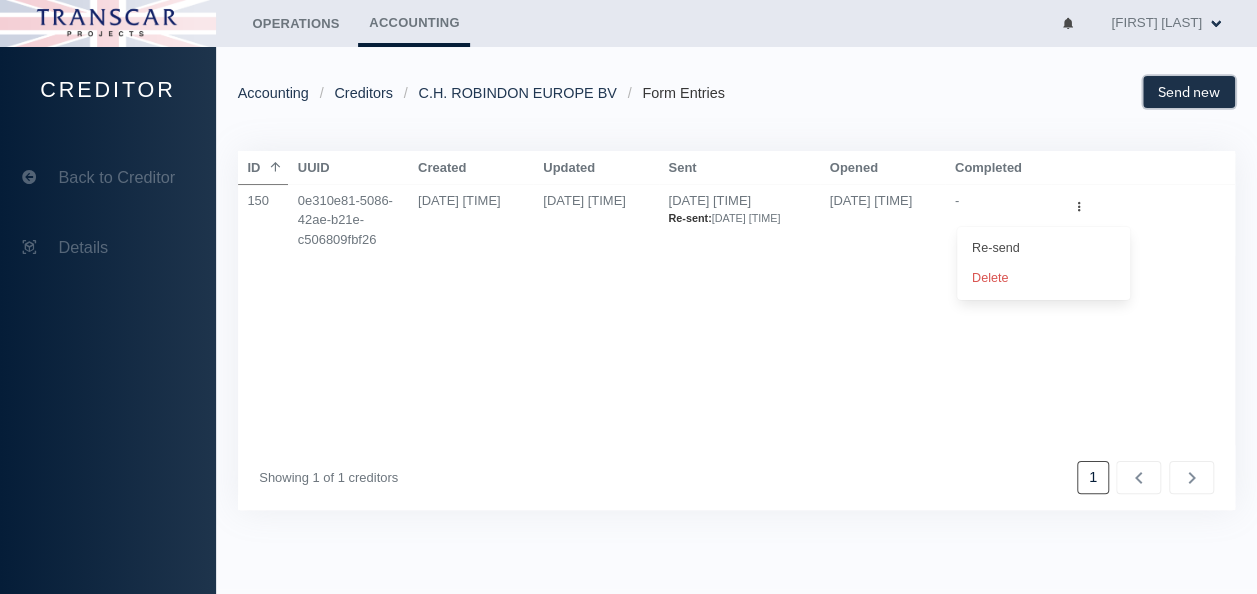 click on "Send new" at bounding box center [1189, 92] 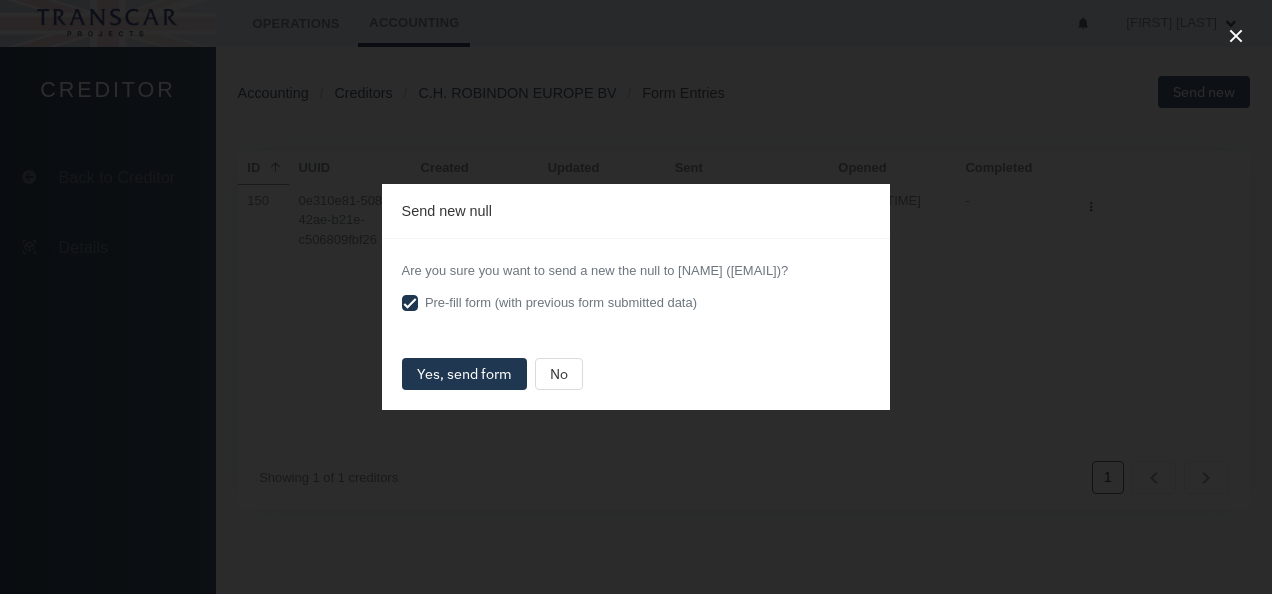 click on "Yes, send form
No" at bounding box center [636, 374] 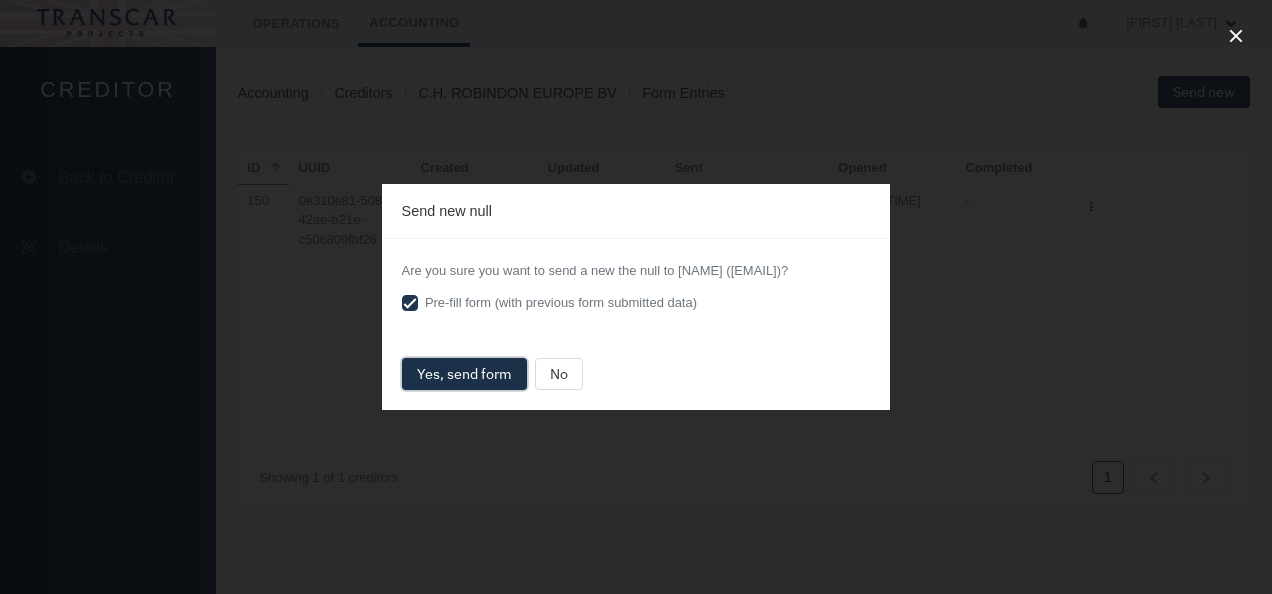 click on "Yes, send form" at bounding box center (465, 374) 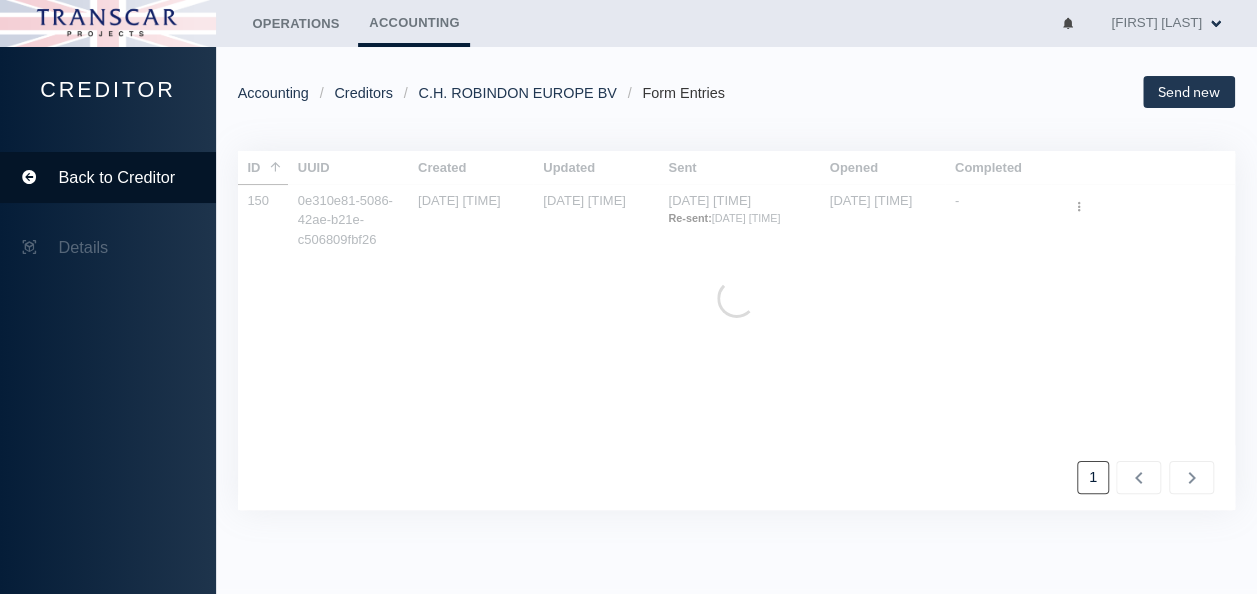 click at bounding box center (28, 177) 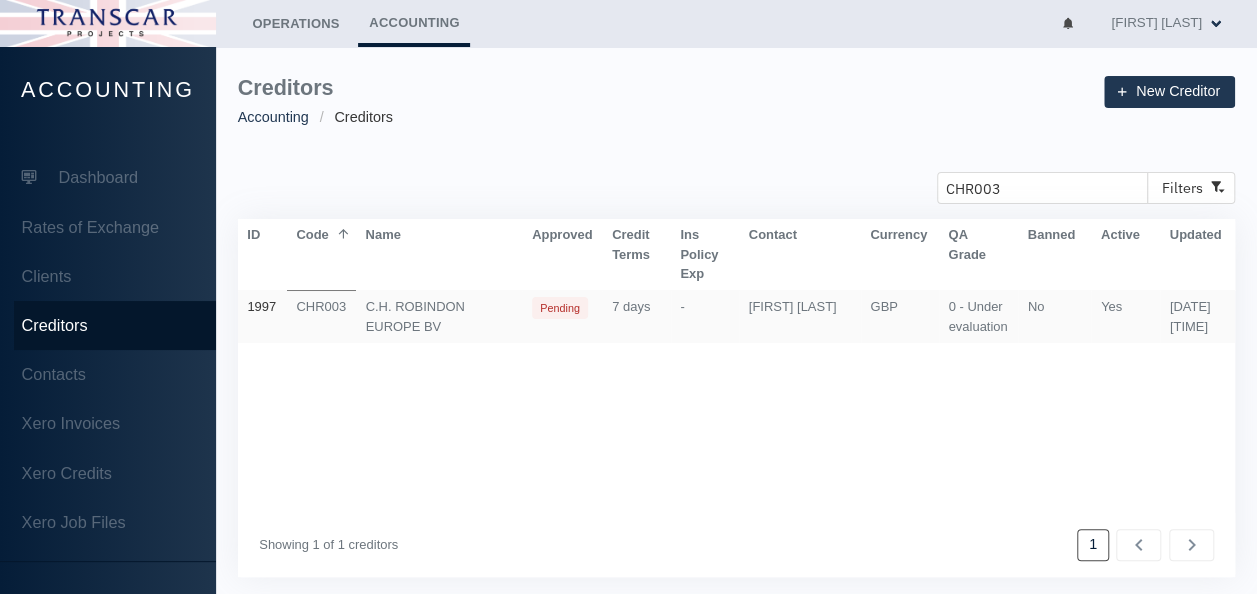 click on "1997" at bounding box center [261, 306] 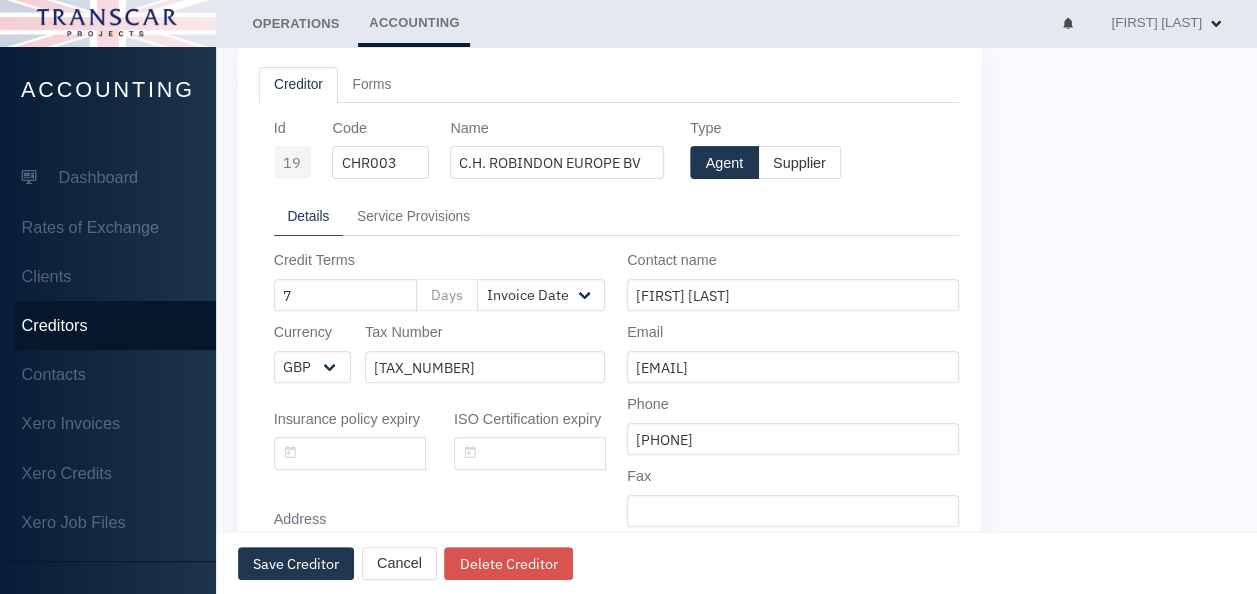 scroll, scrollTop: 300, scrollLeft: 0, axis: vertical 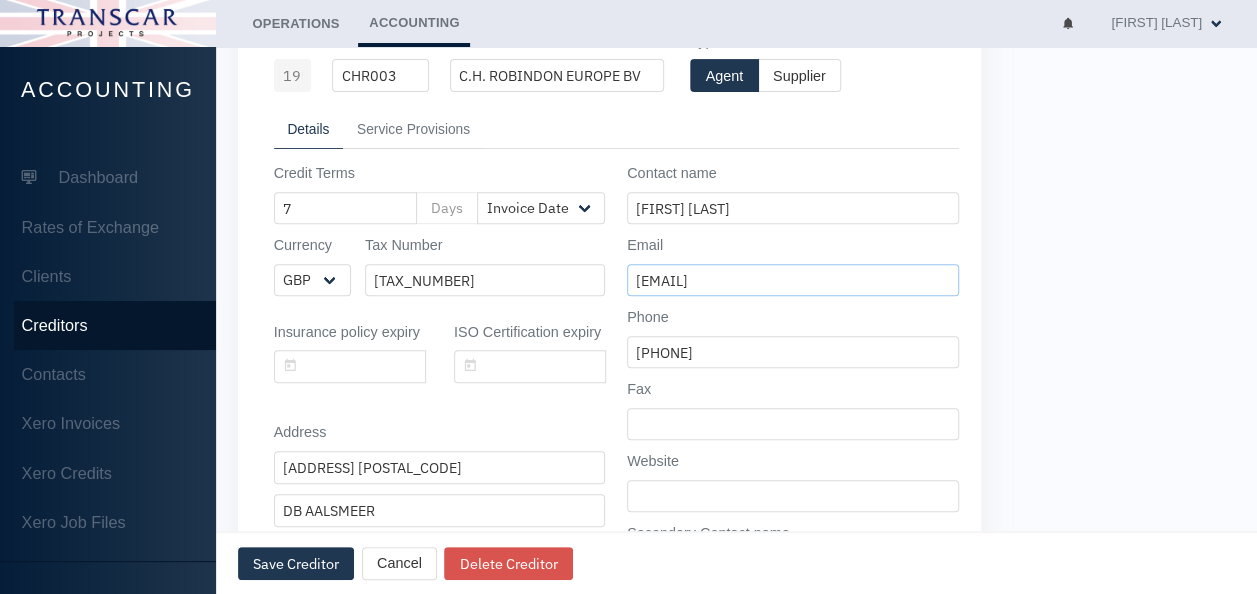drag, startPoint x: 865, startPoint y: 278, endPoint x: 611, endPoint y: 293, distance: 254.44254 